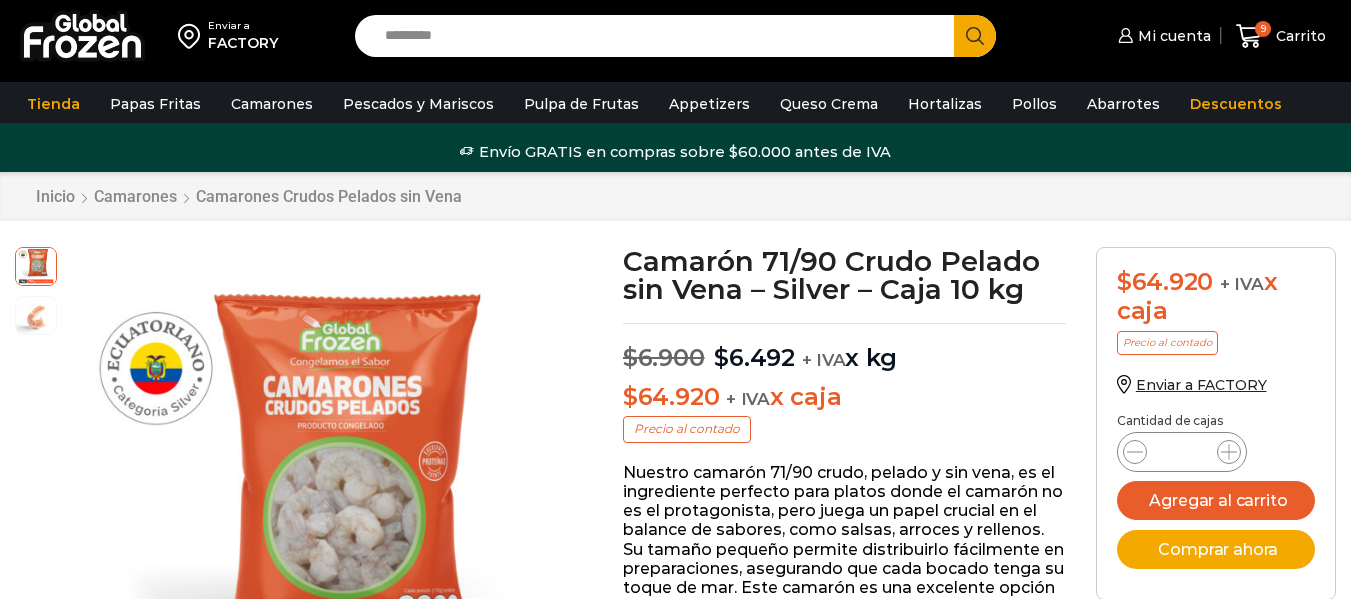 scroll, scrollTop: 0, scrollLeft: 0, axis: both 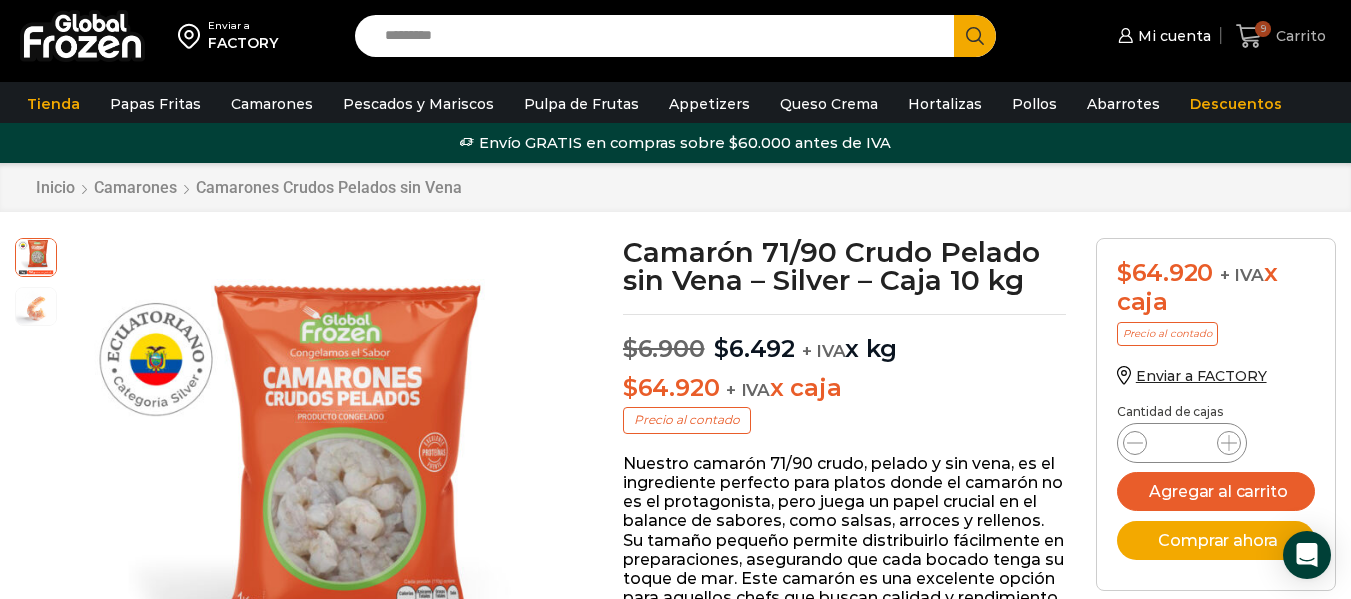 click on "Carrito" at bounding box center [1298, 36] 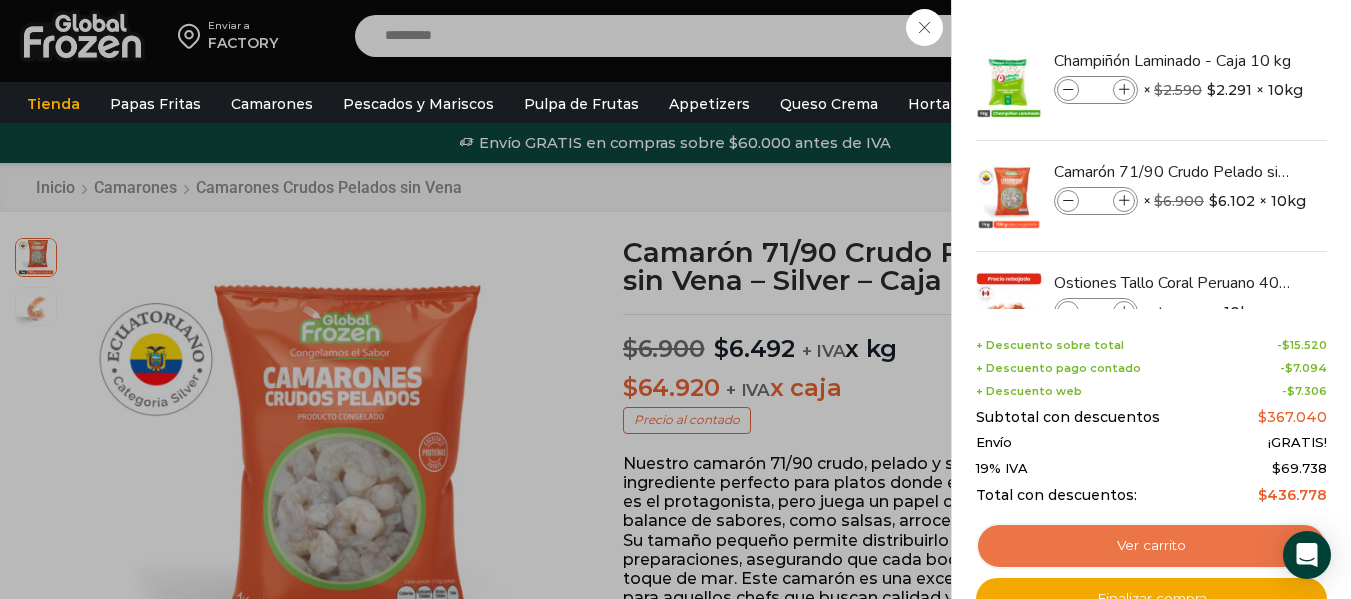 click on "Ver carrito" at bounding box center [1151, 546] 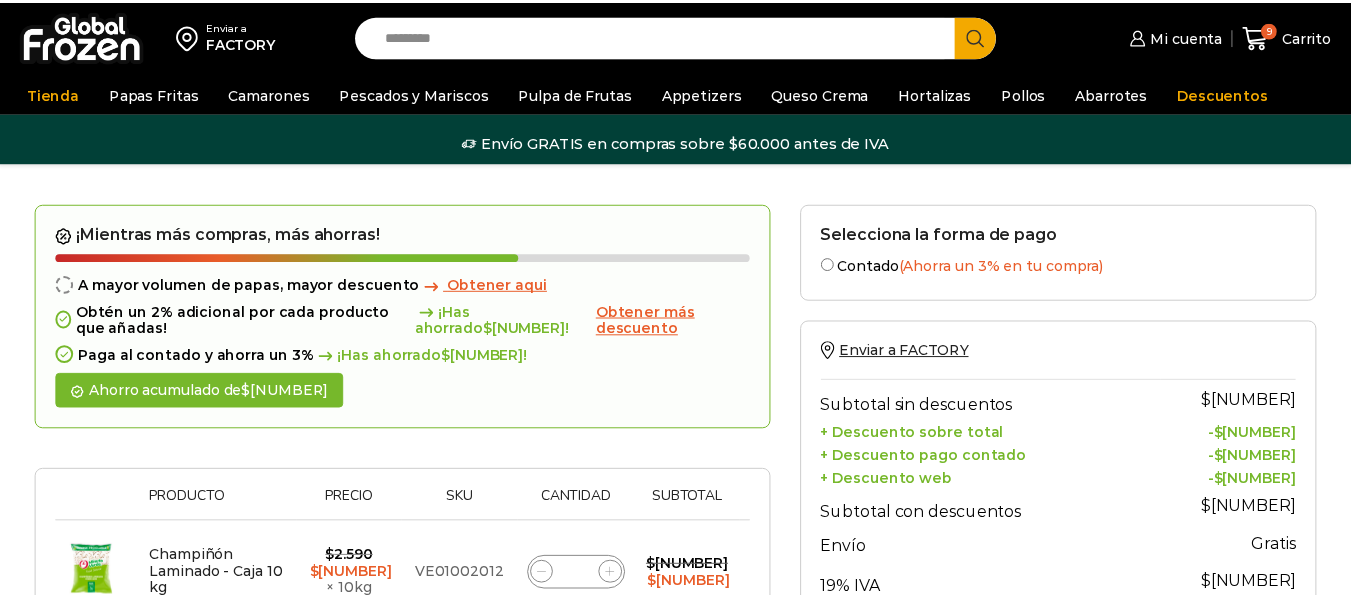 scroll, scrollTop: 0, scrollLeft: 0, axis: both 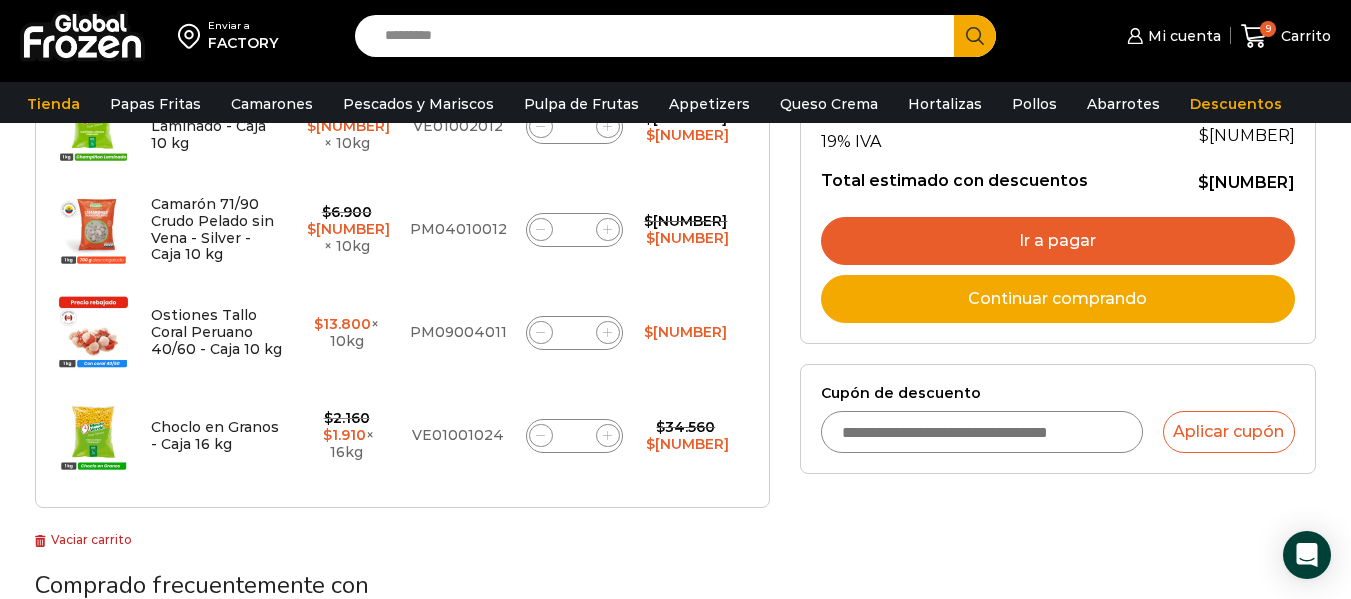 click on "Cupón de descuento" at bounding box center [982, 432] 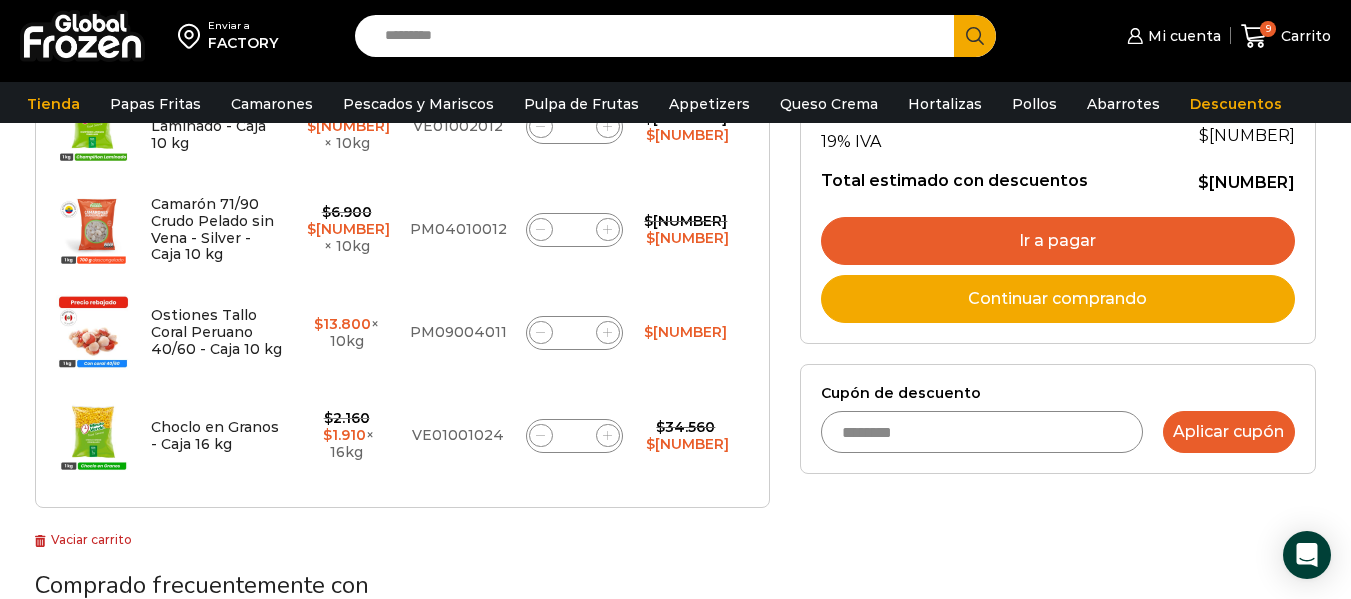 type on "********" 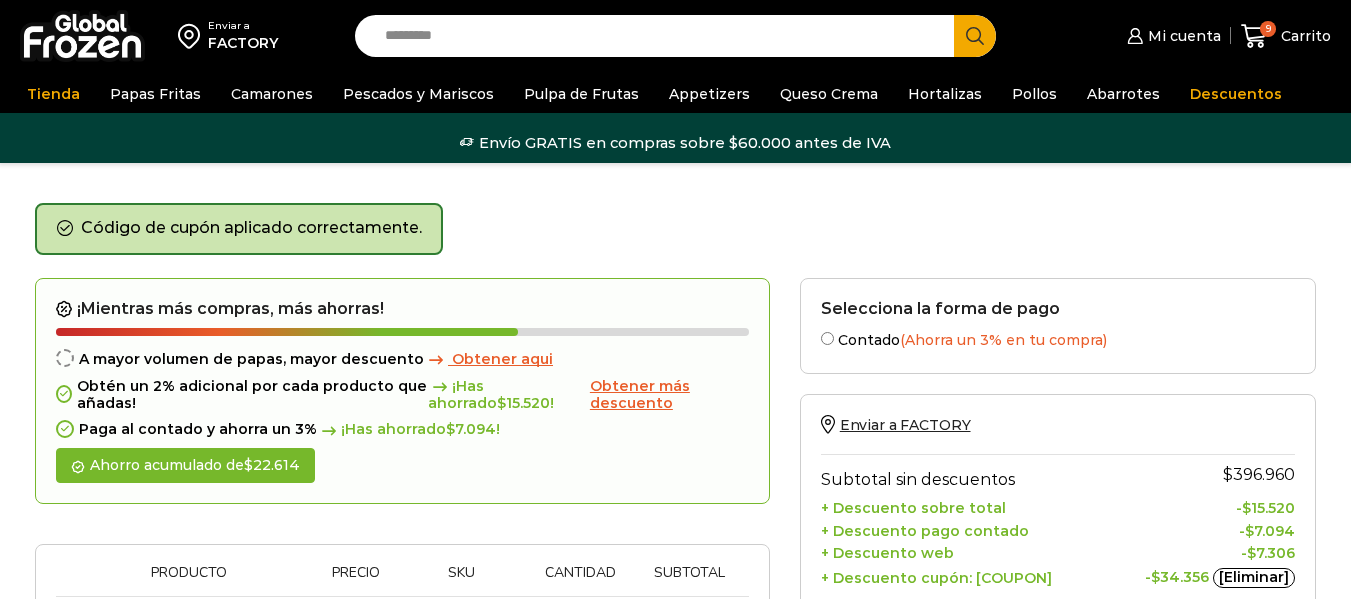 scroll, scrollTop: 0, scrollLeft: 0, axis: both 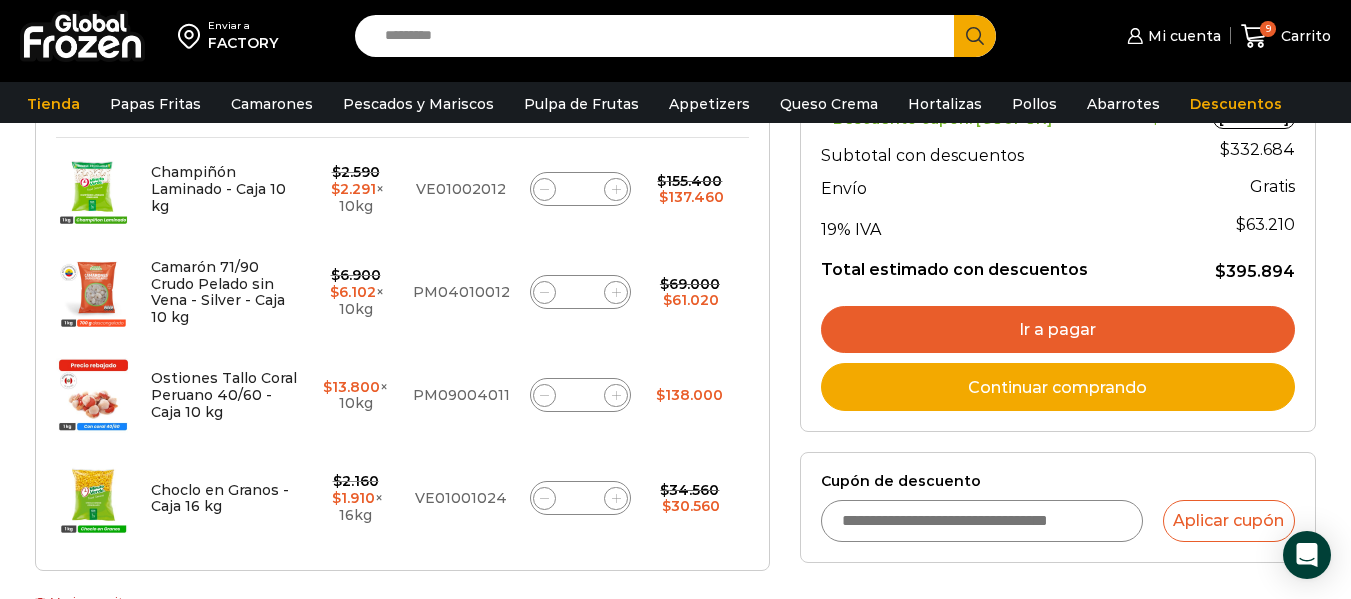 click on "Ir a pagar" at bounding box center (1058, 330) 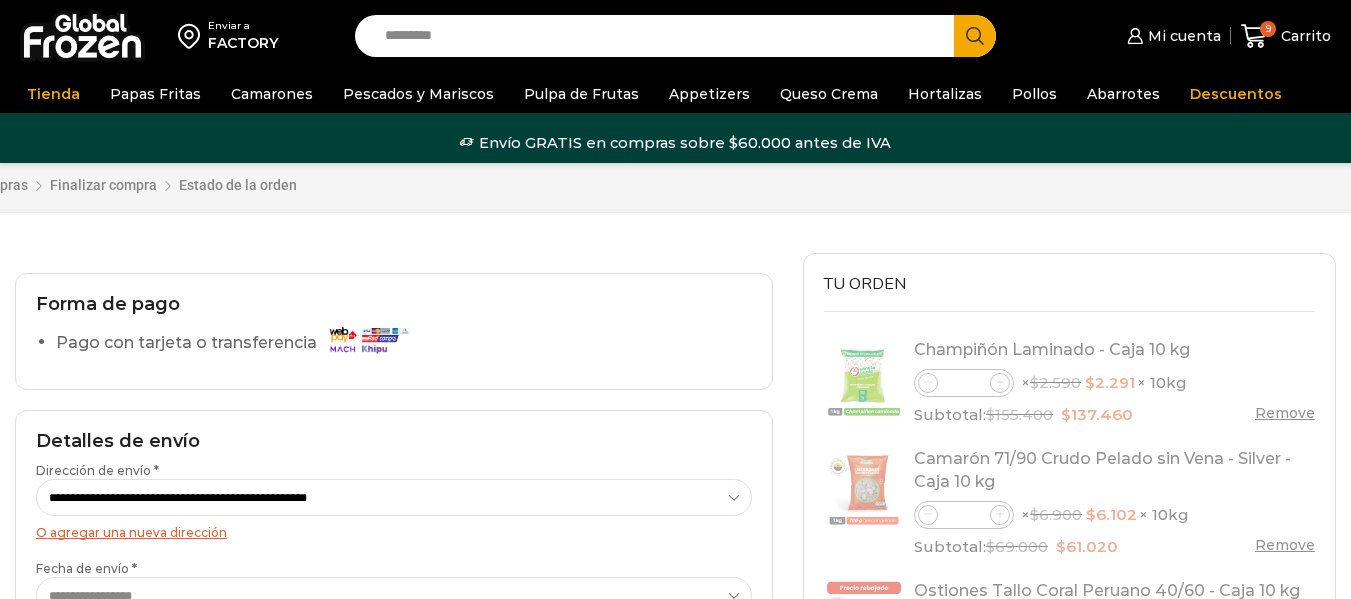 scroll, scrollTop: 0, scrollLeft: 0, axis: both 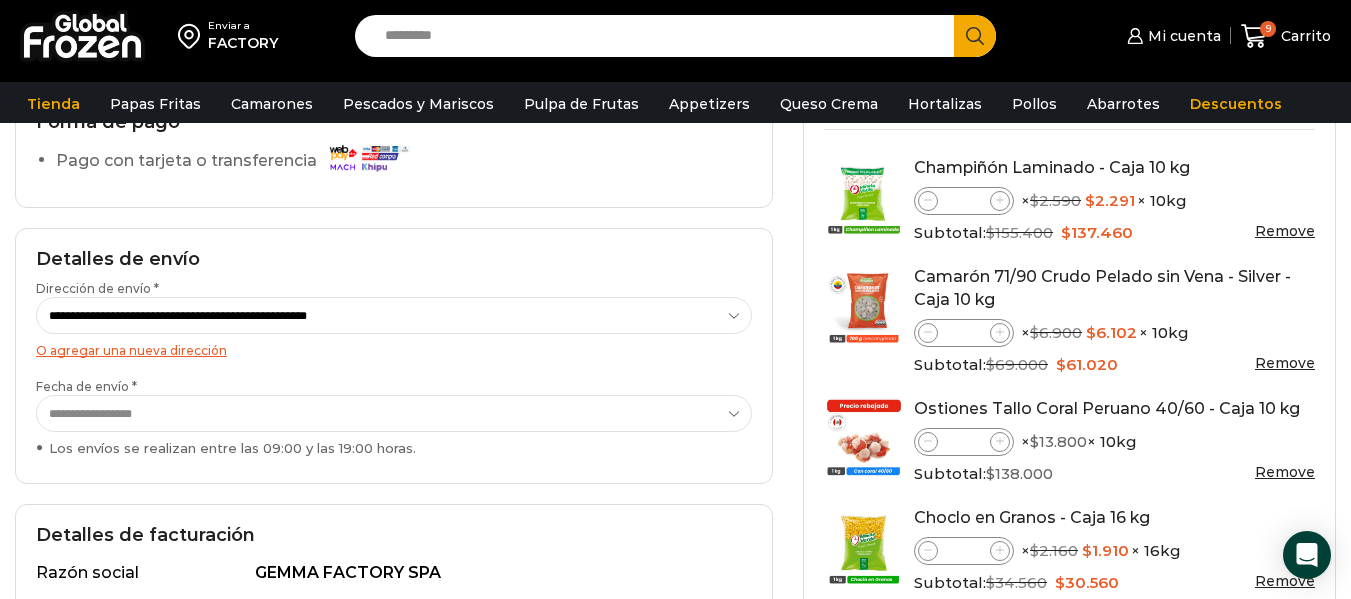 click on "**********" at bounding box center (394, 413) 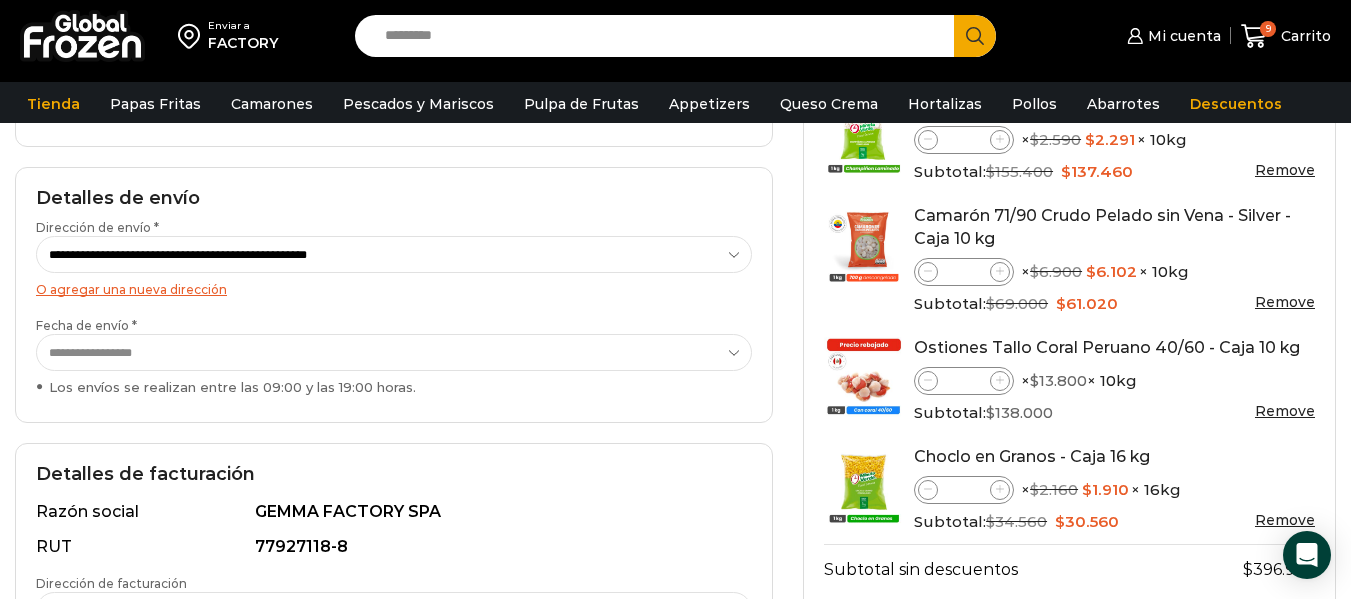 scroll, scrollTop: 287, scrollLeft: 0, axis: vertical 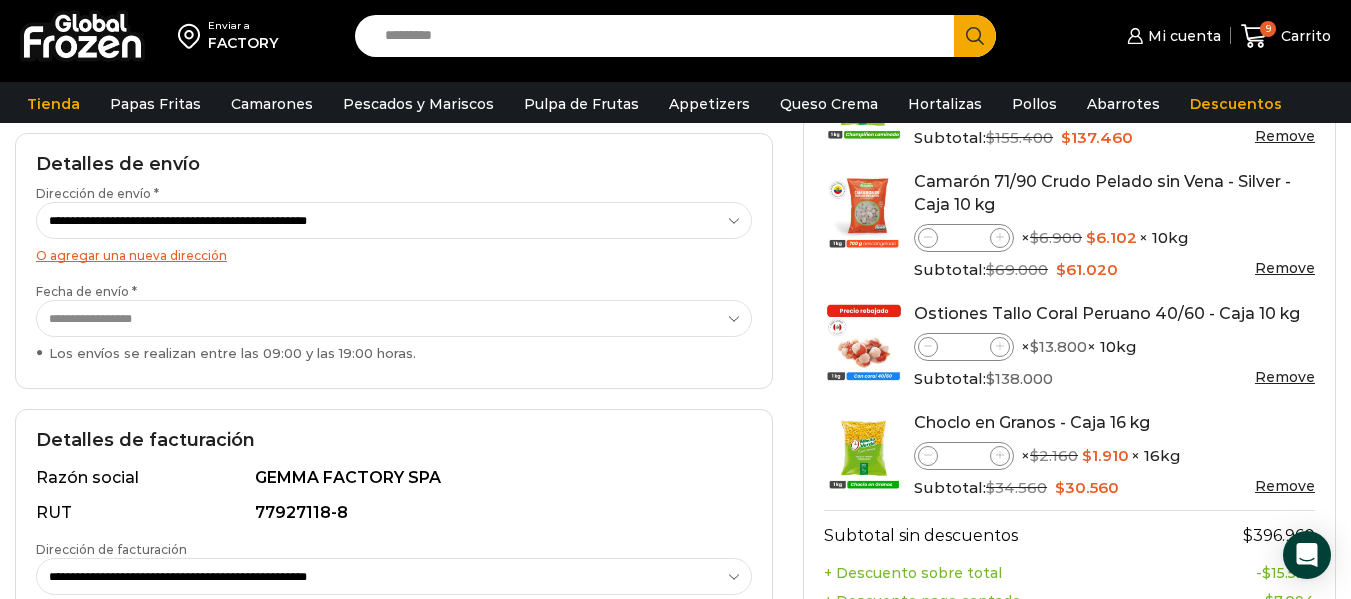 click on "Remove" at bounding box center [1285, 268] 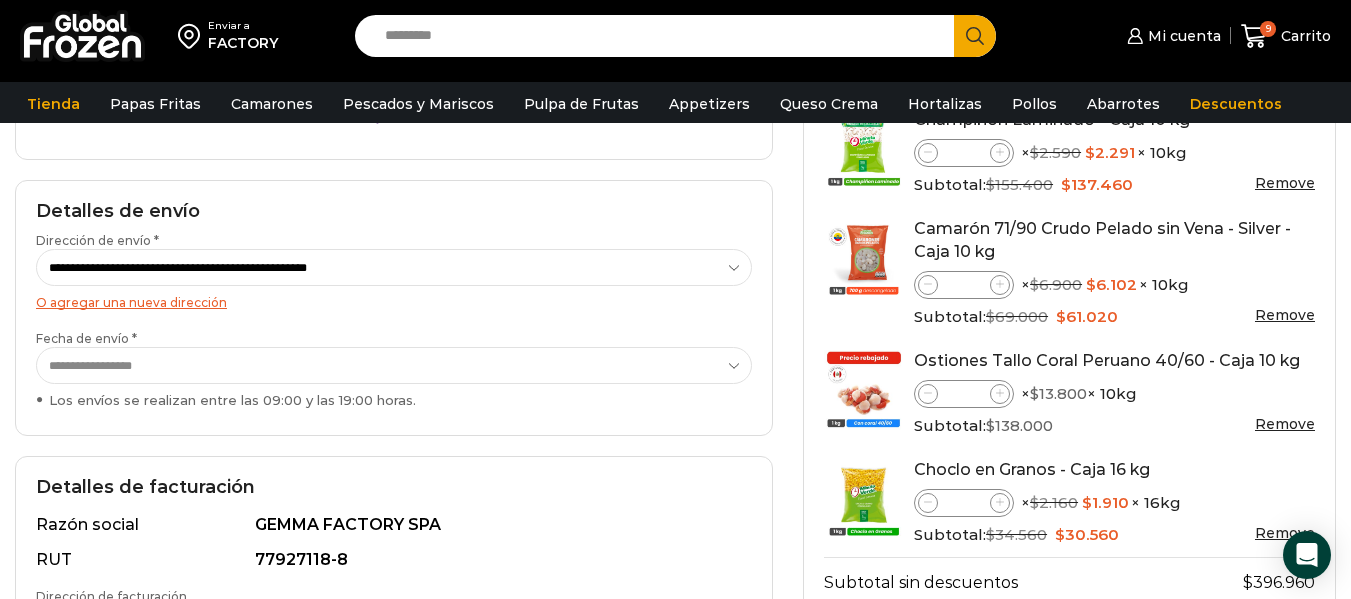 scroll, scrollTop: 233, scrollLeft: 0, axis: vertical 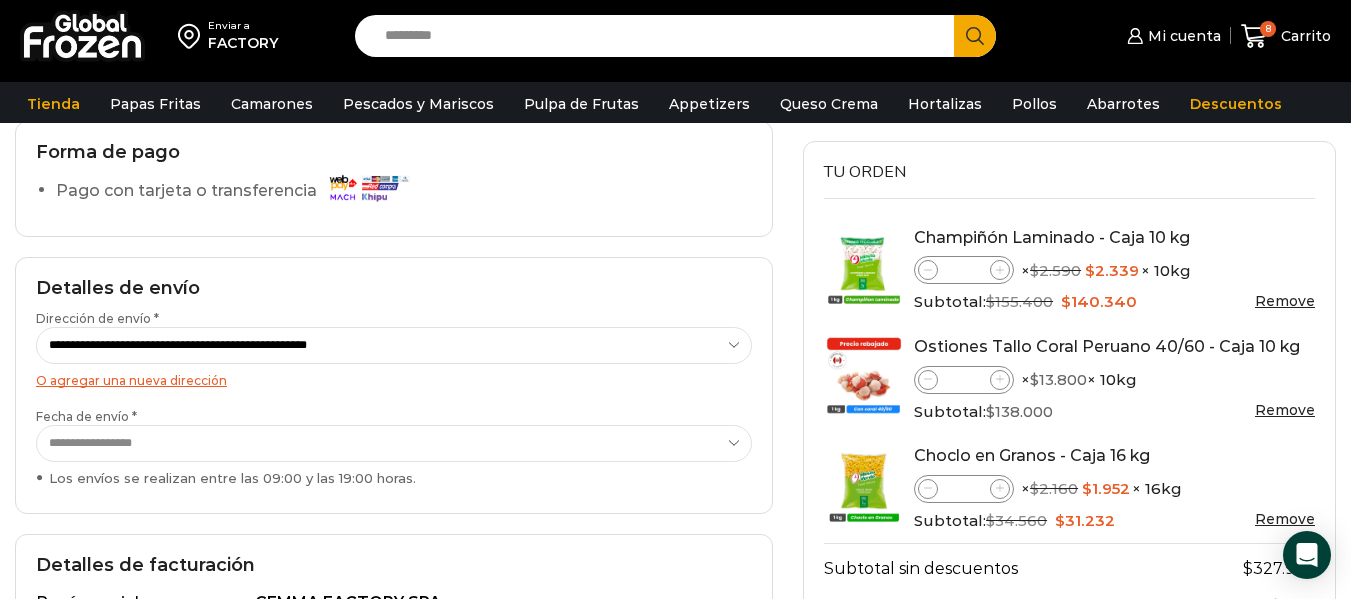 click at bounding box center (1000, 270) 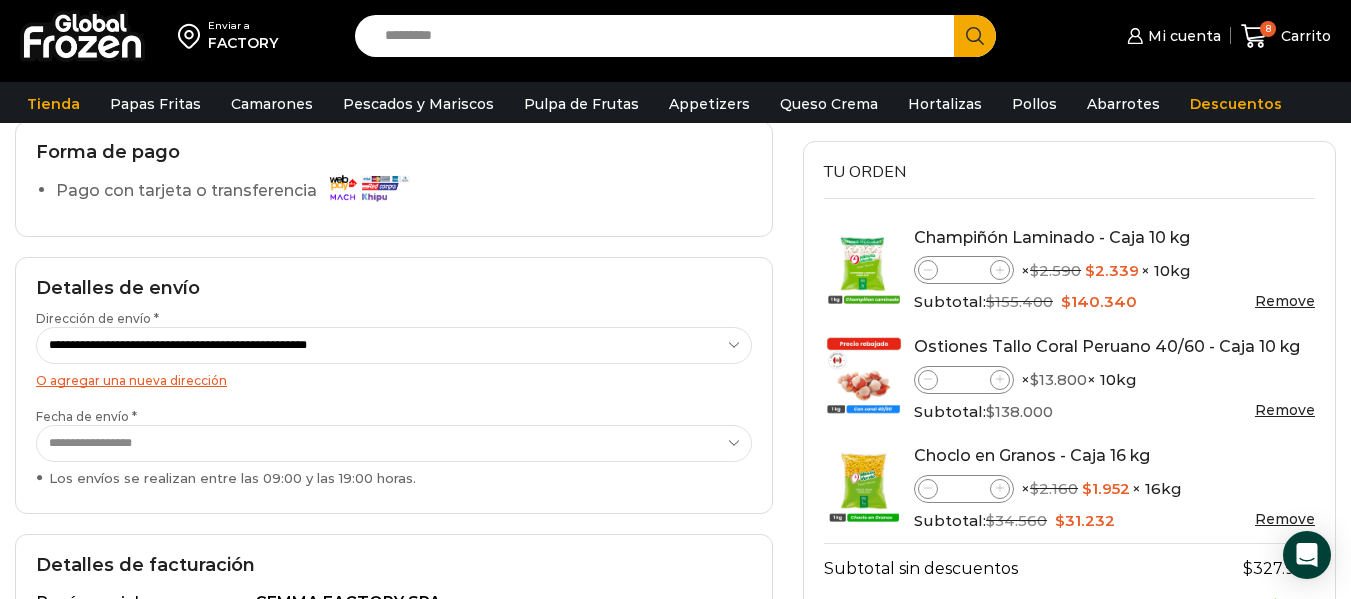 click at bounding box center [1000, 270] 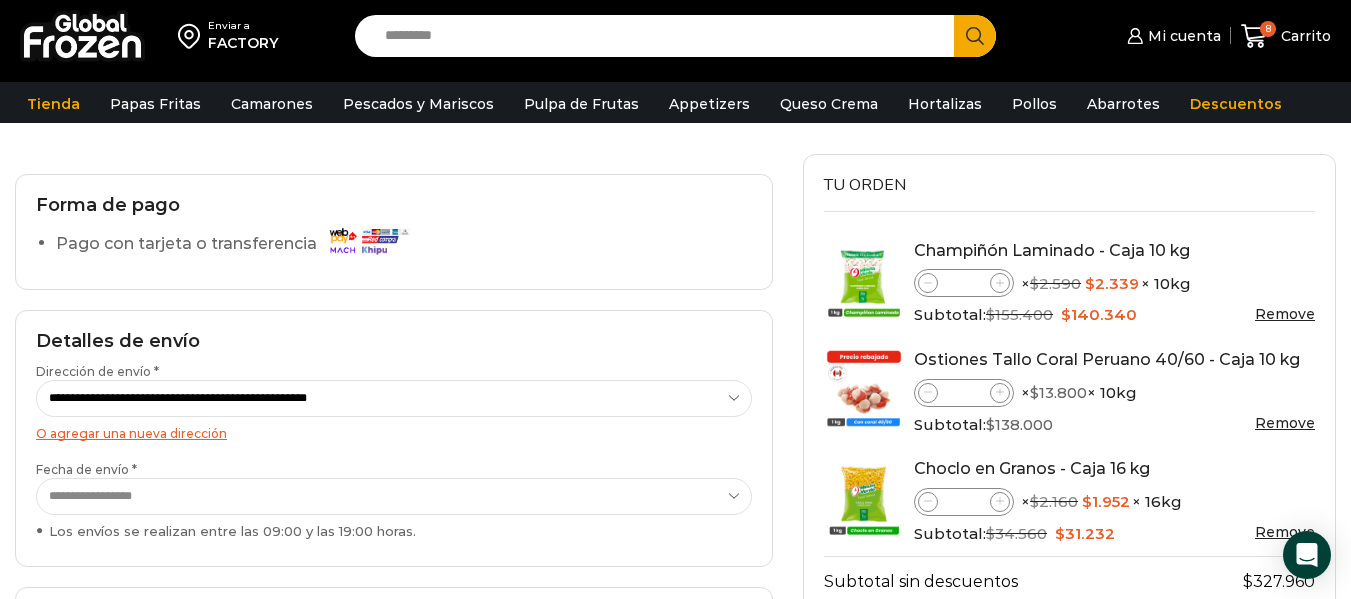 scroll, scrollTop: 174, scrollLeft: 0, axis: vertical 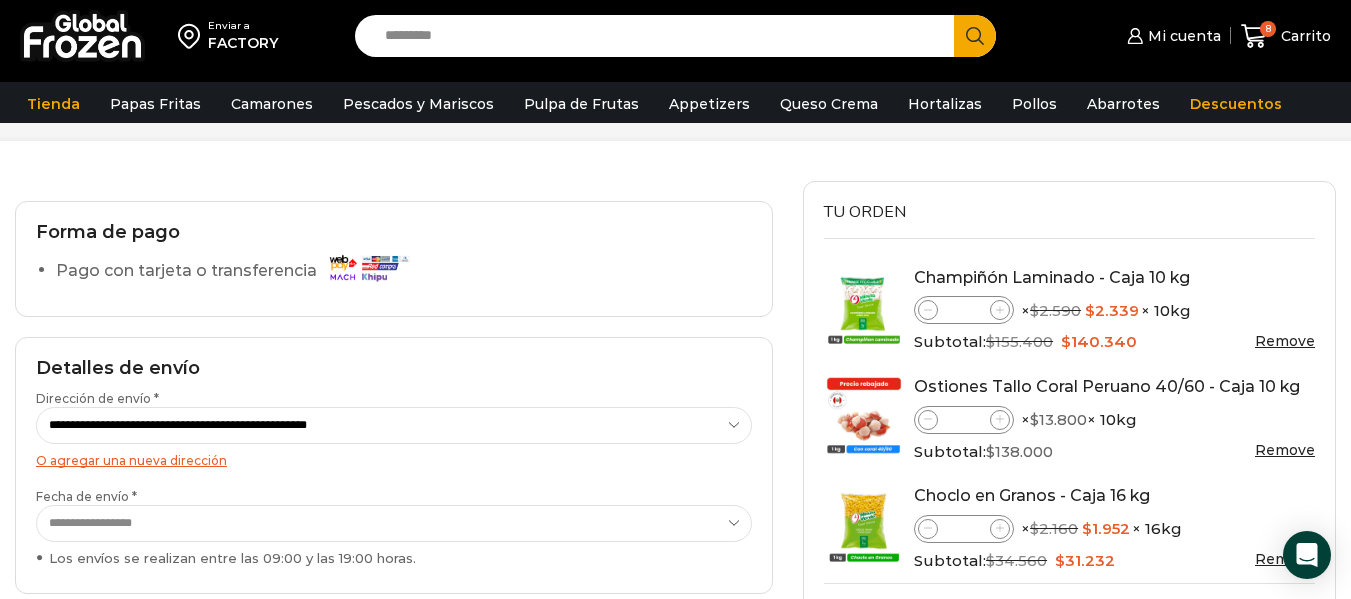 click on "Champiñón Laminado - Caja 10 kg
Champiñón Laminado - Caja 10 kg cantidad
**
×  $ 2.590   Original price was: $2.590. $ 2.339 Current price is: $2.339.  × 10kg
Subtotal:  $ 155.400   Original price was: $155.400. $ 140.340 Current price is: $140.340.
Remove" at bounding box center [1069, 309] 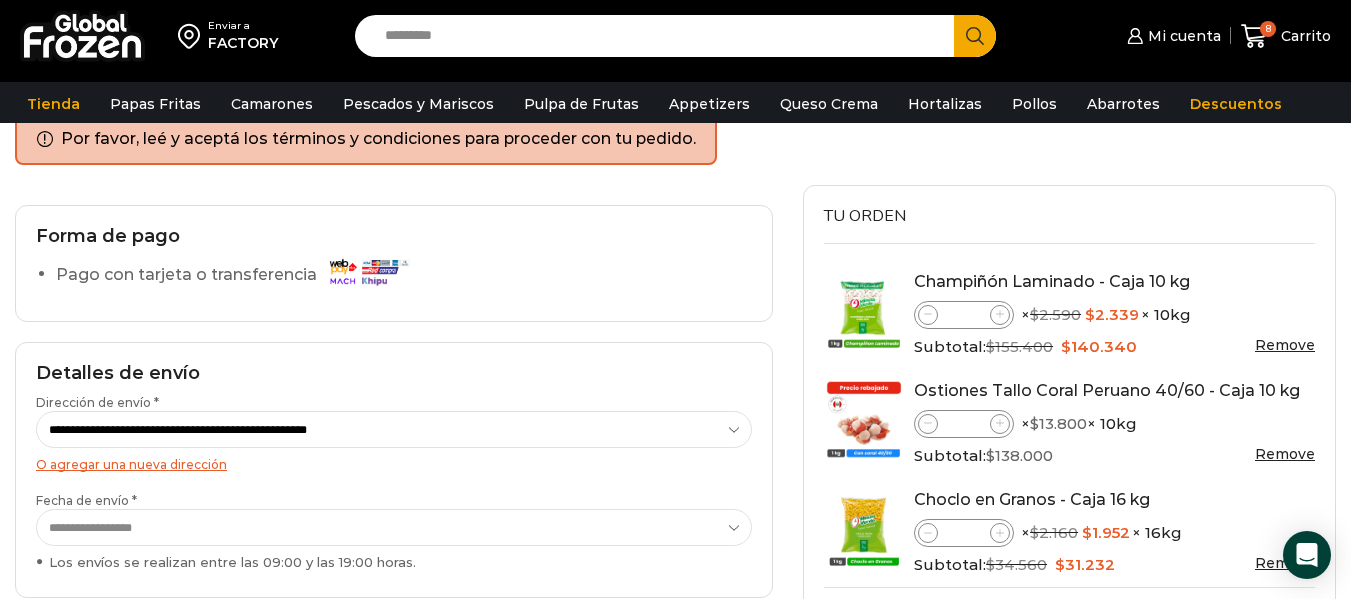 scroll, scrollTop: 153, scrollLeft: 0, axis: vertical 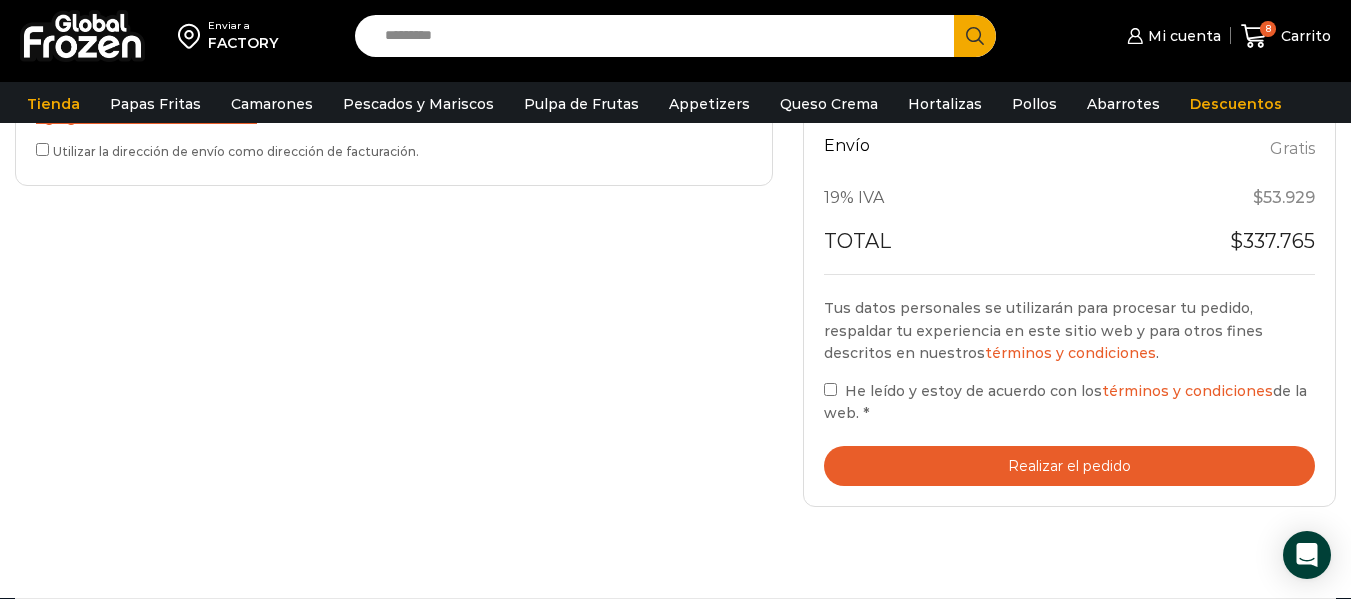 click on "Realizar el pedido" at bounding box center (1069, 466) 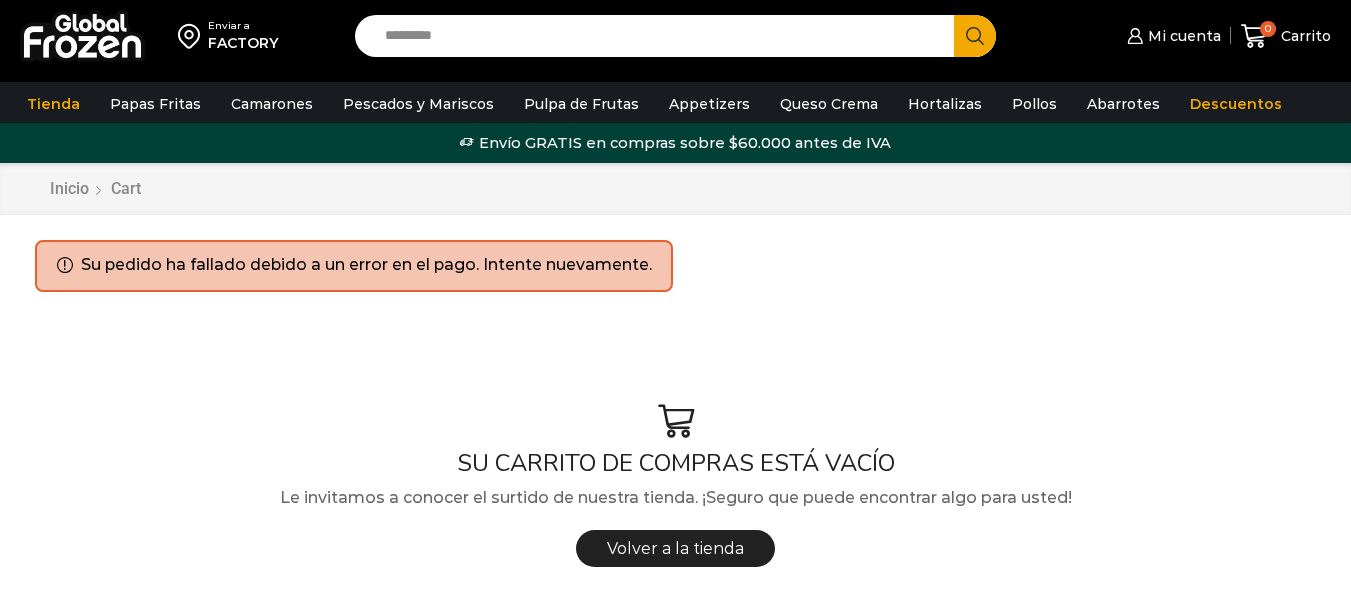 scroll, scrollTop: 0, scrollLeft: 0, axis: both 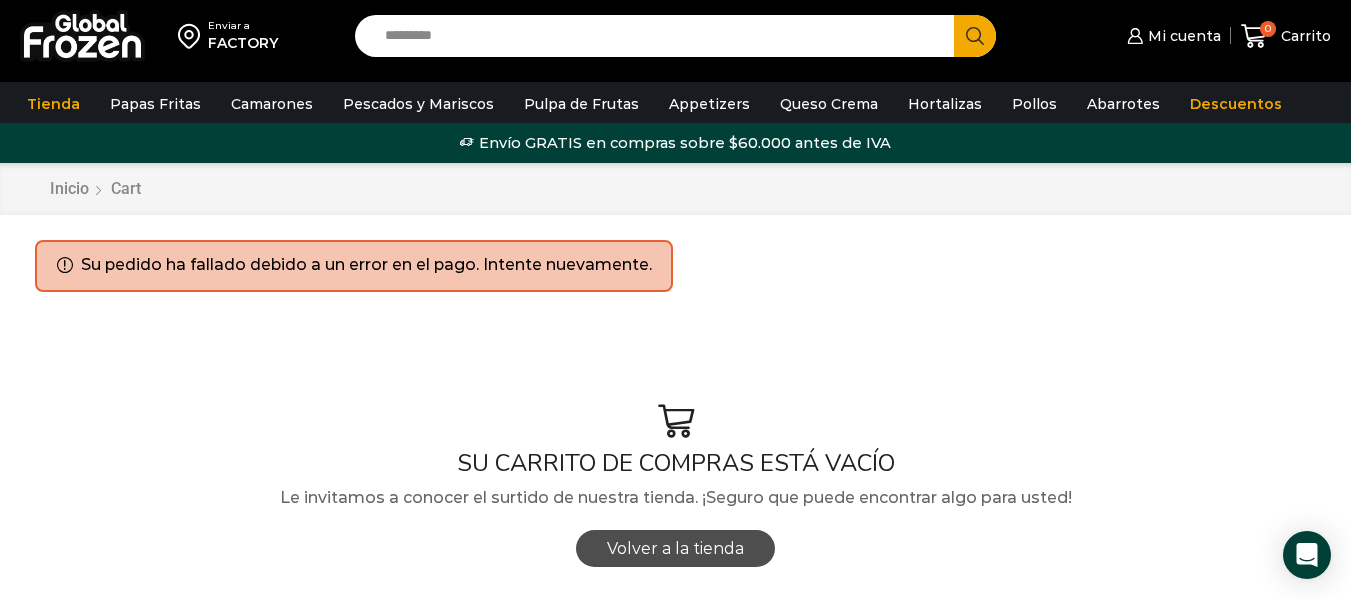 click on "Volver a la tienda" at bounding box center (675, 548) 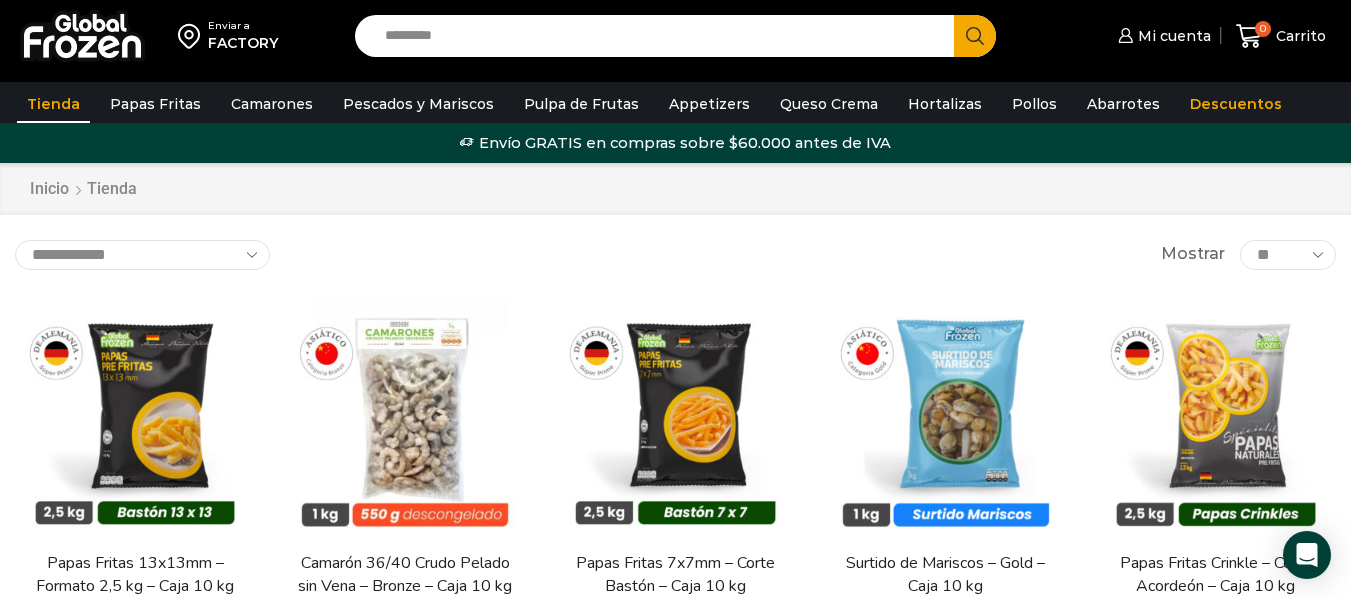 scroll, scrollTop: 0, scrollLeft: 0, axis: both 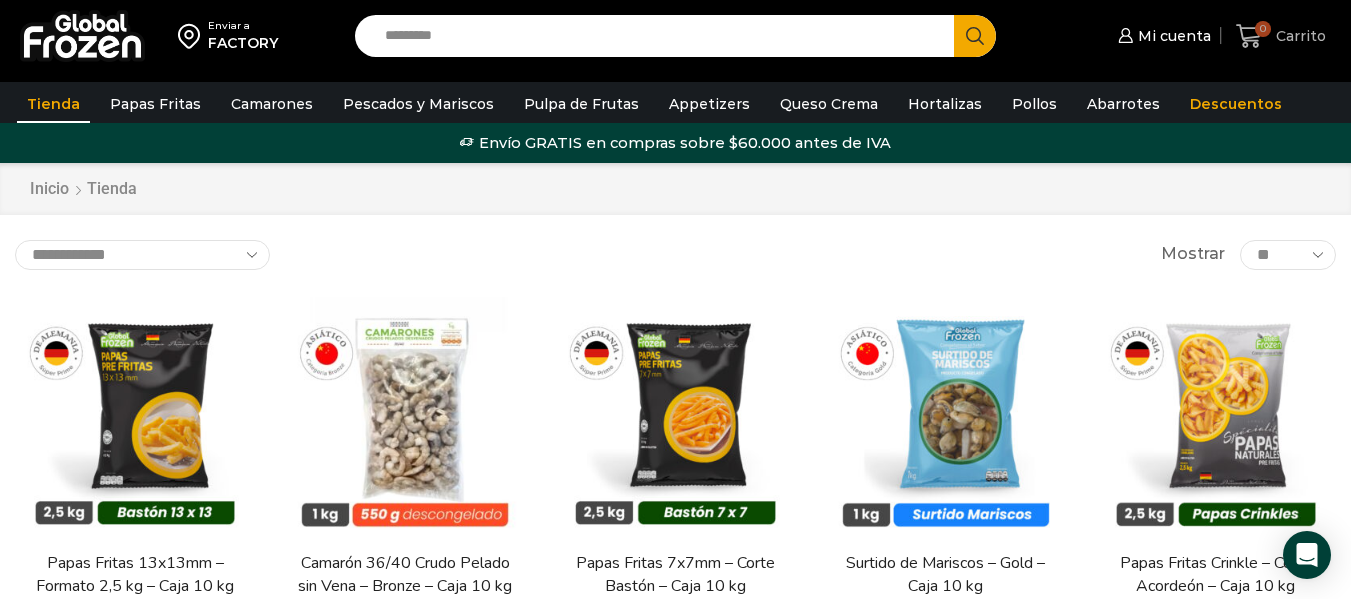 click on "Carrito" at bounding box center (1298, 36) 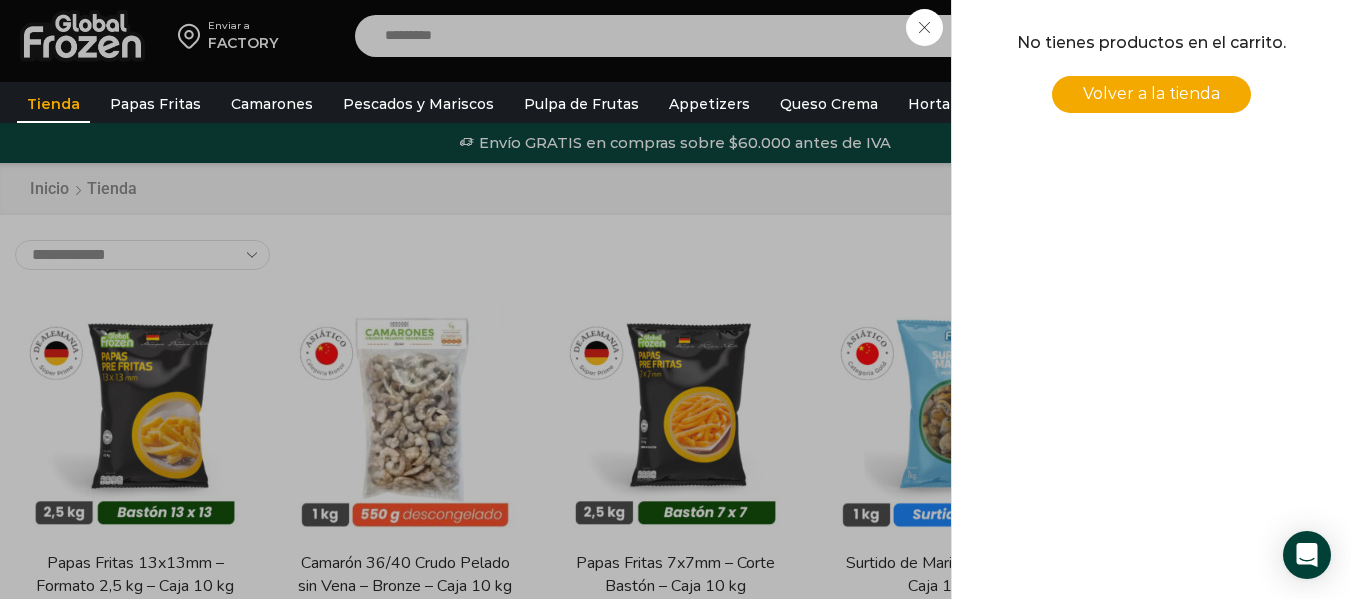 click on "Volver a la tienda" at bounding box center (1151, 93) 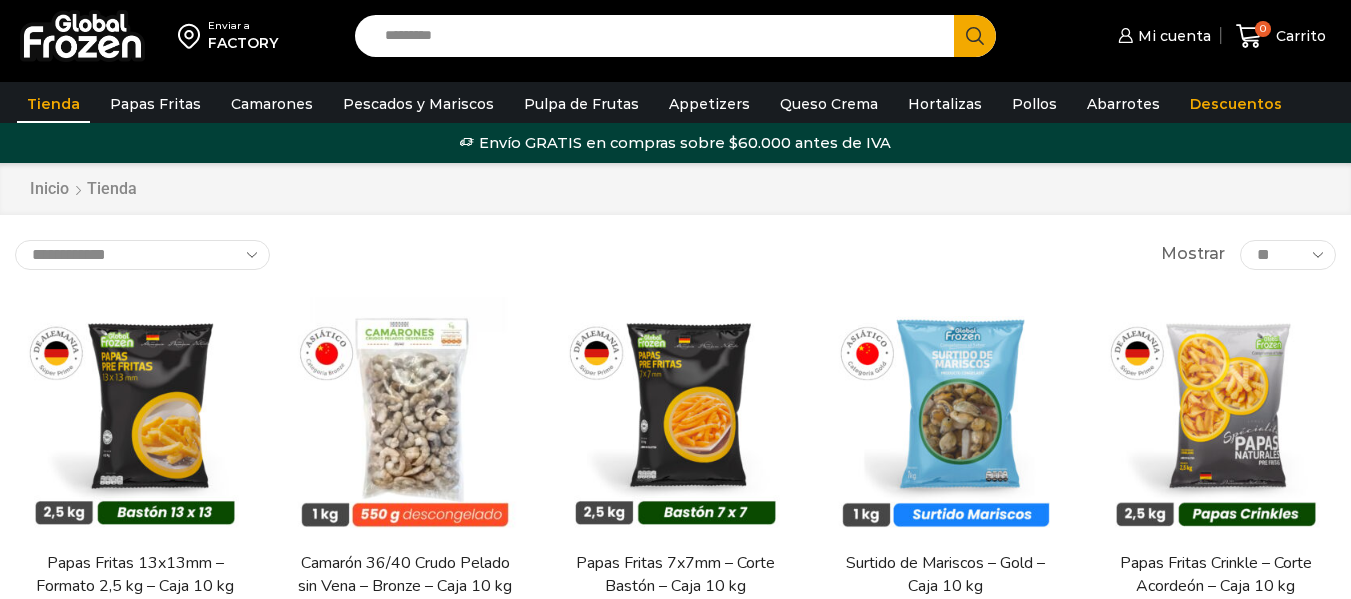 scroll, scrollTop: 0, scrollLeft: 0, axis: both 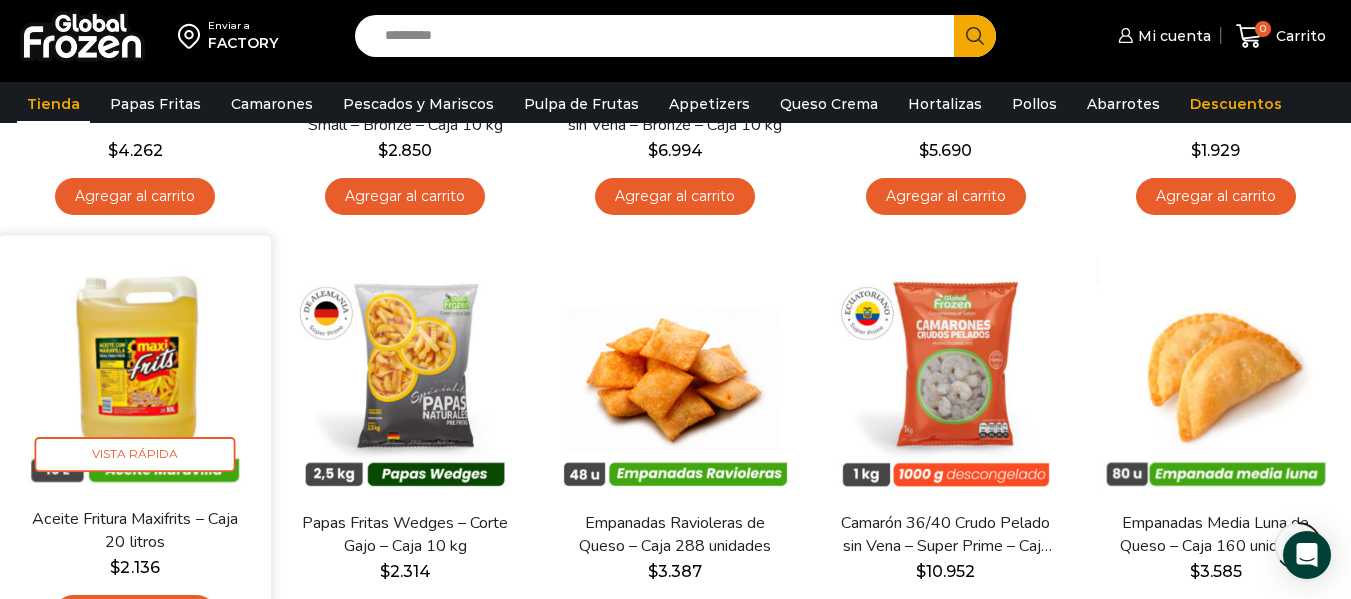 click at bounding box center (135, 371) 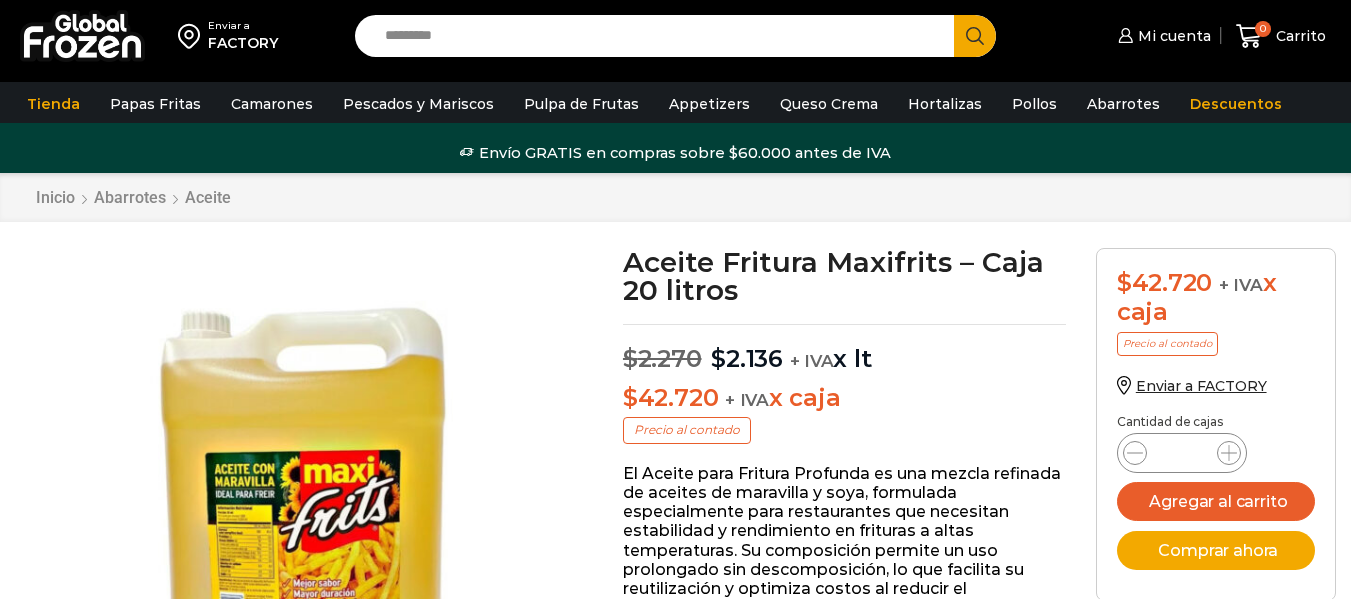 scroll, scrollTop: 1, scrollLeft: 0, axis: vertical 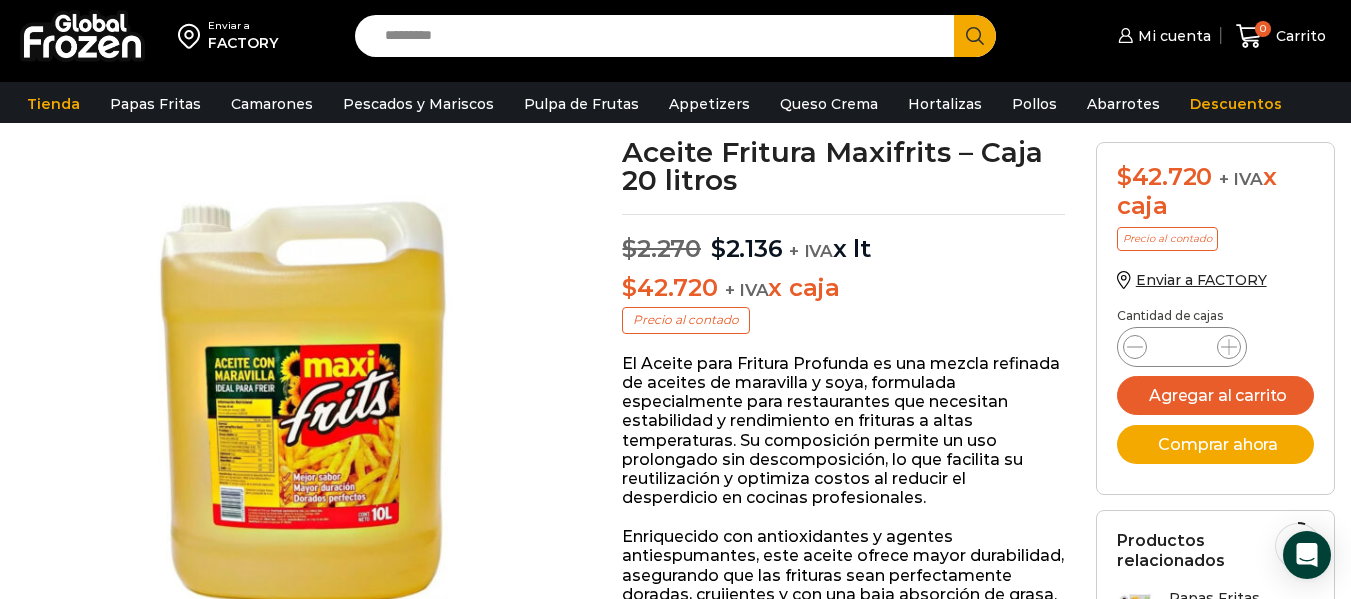 click on "*" at bounding box center (1182, 347) 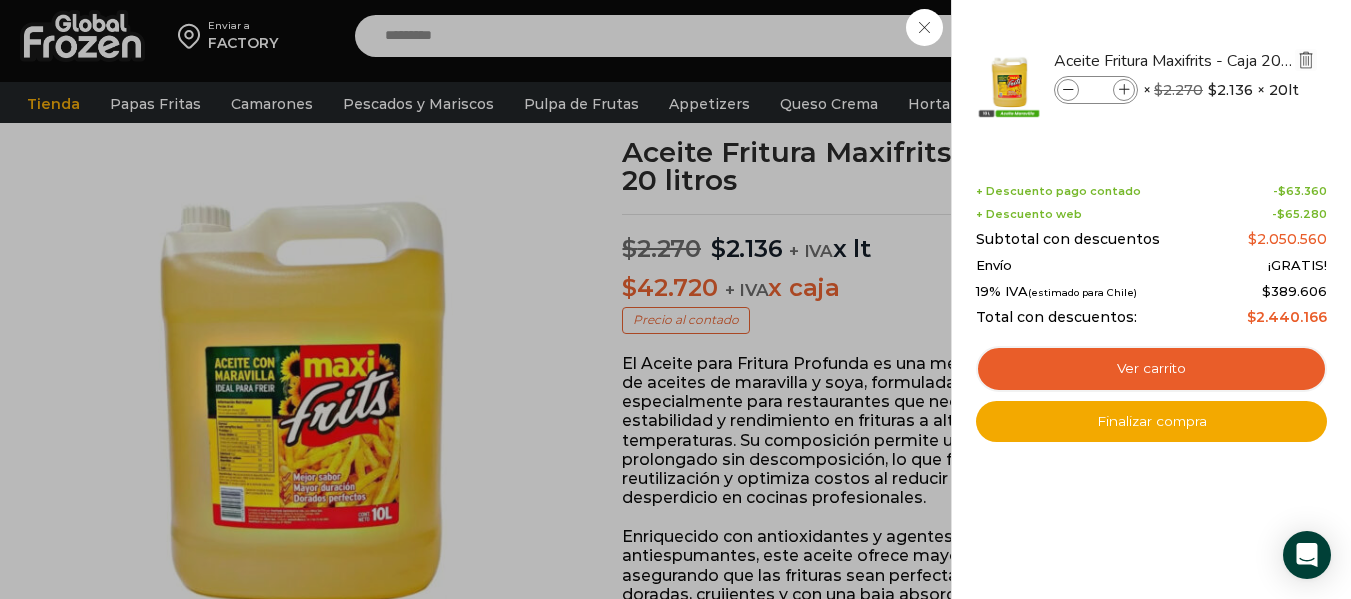 click at bounding box center [1306, 60] 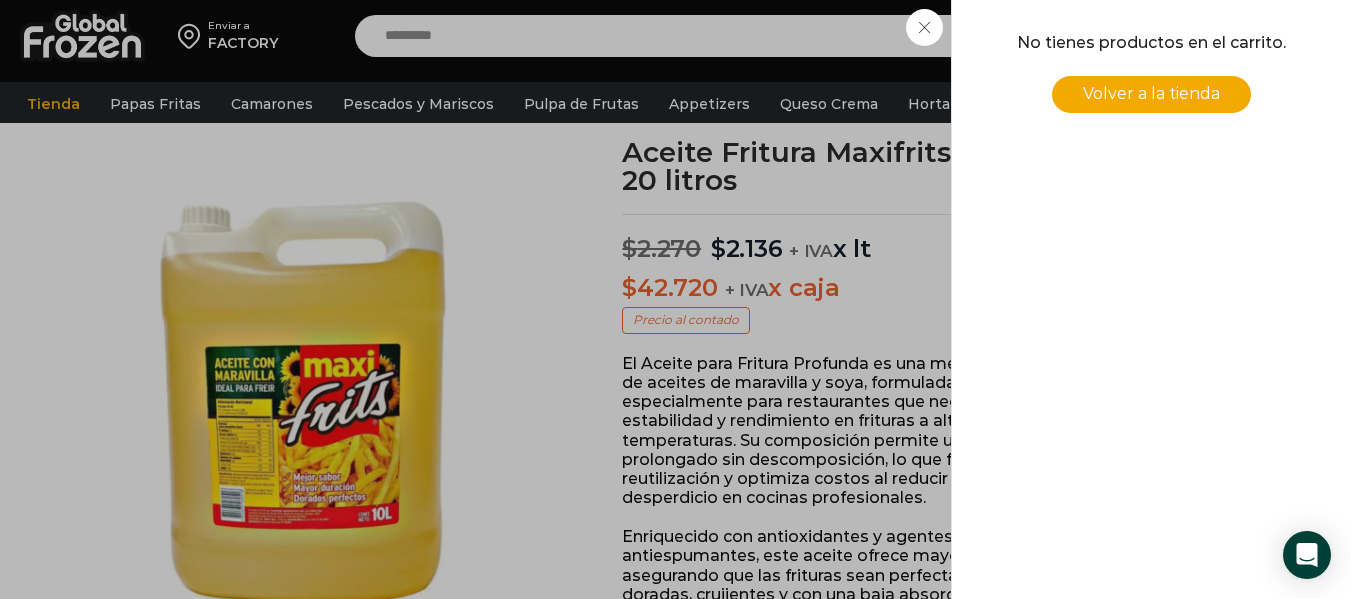 click on "Volver a la tienda" at bounding box center (1151, 93) 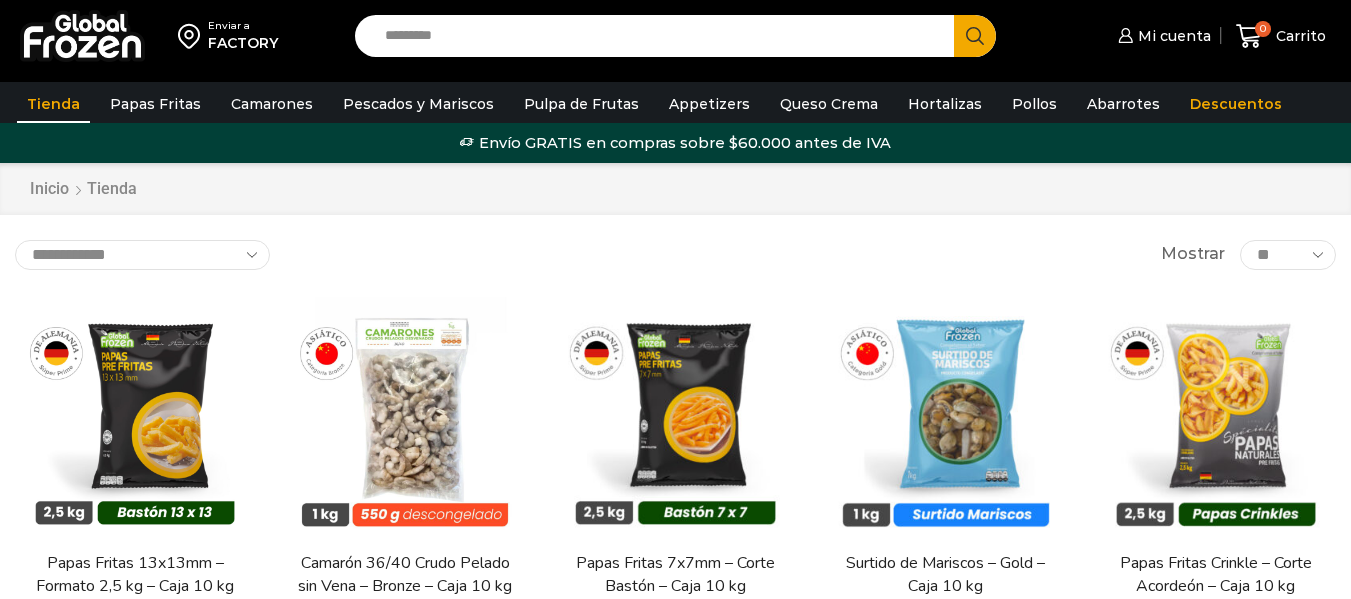 scroll, scrollTop: 0, scrollLeft: 0, axis: both 